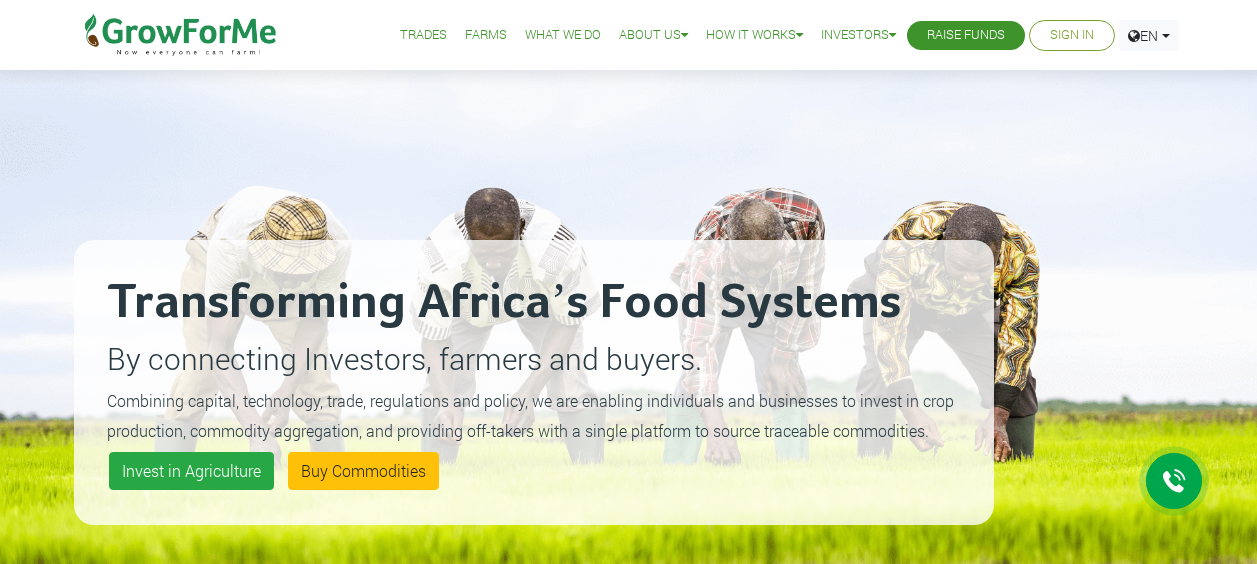 click on "Sign In" at bounding box center [1072, 35] 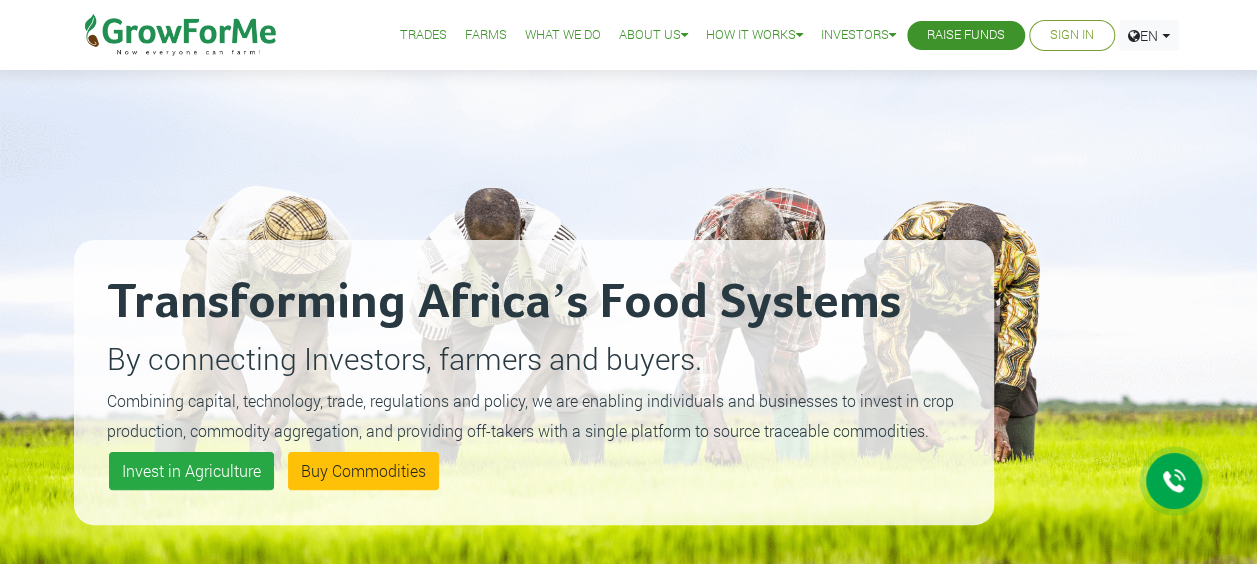 scroll, scrollTop: 0, scrollLeft: 0, axis: both 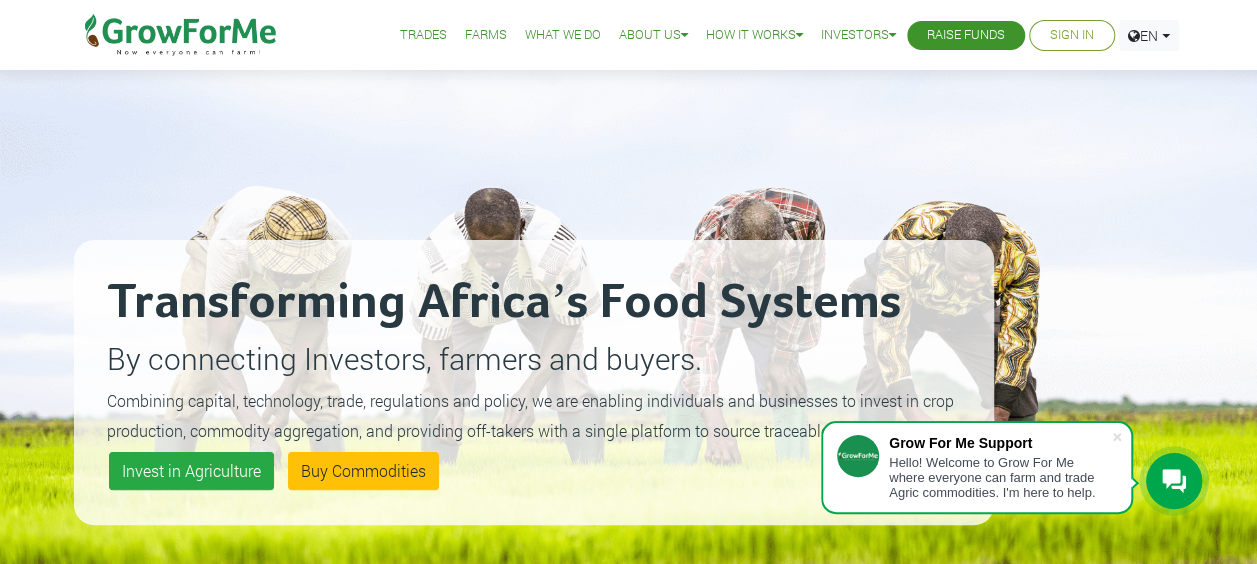 click on "Sign In" at bounding box center (1072, 35) 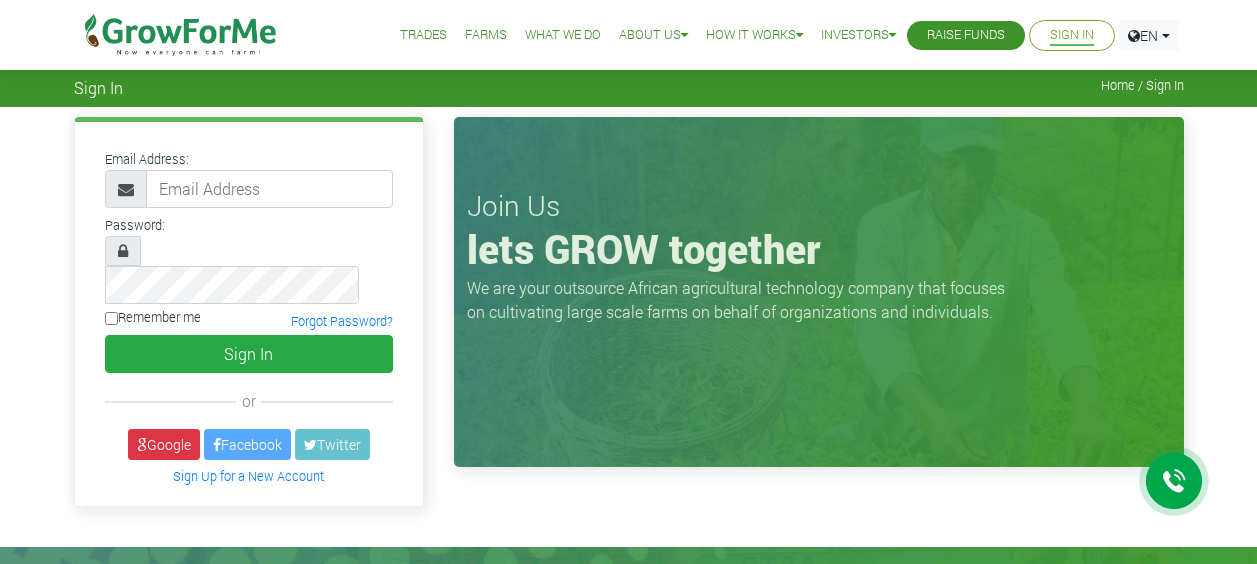 scroll, scrollTop: 0, scrollLeft: 0, axis: both 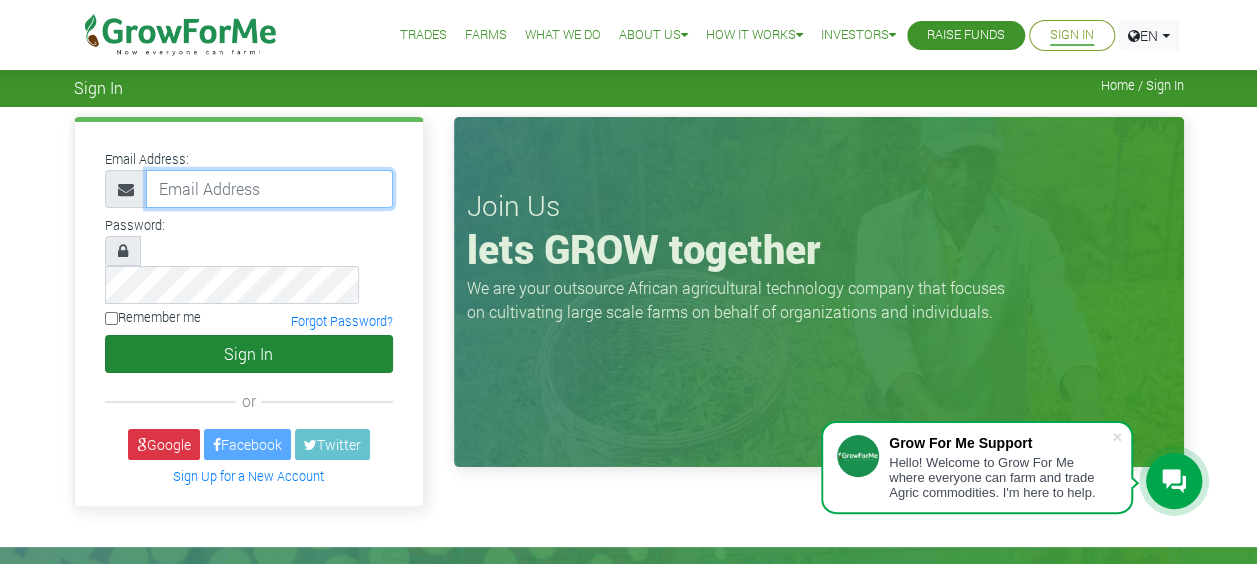 type on "[EMAIL_ADDRESS][DOMAIN_NAME]" 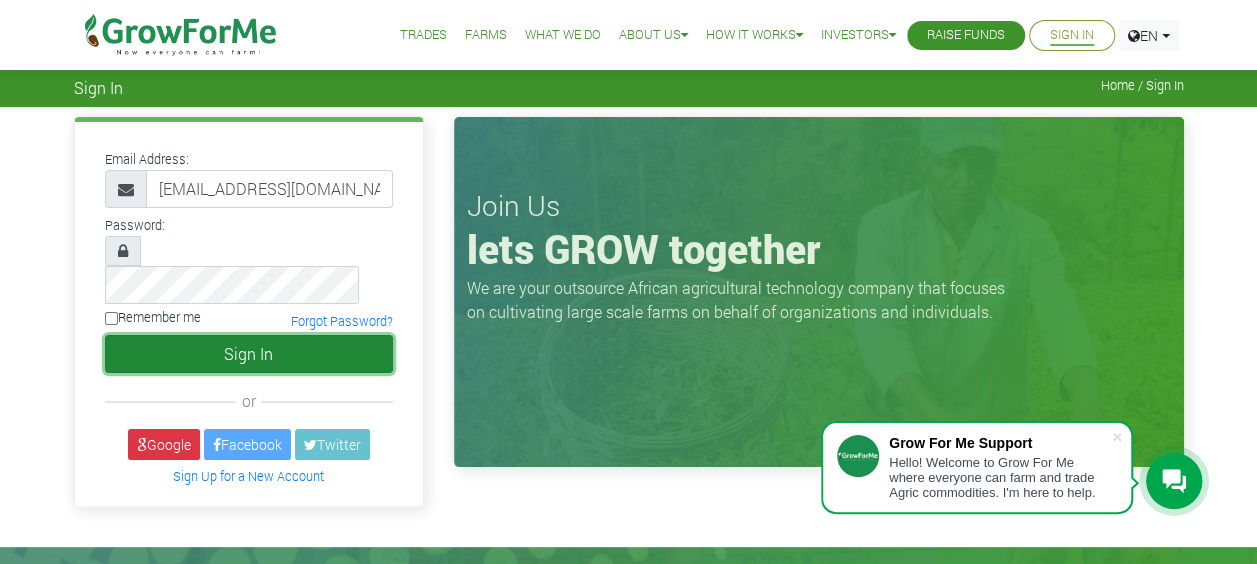 click on "Sign In" at bounding box center (249, 354) 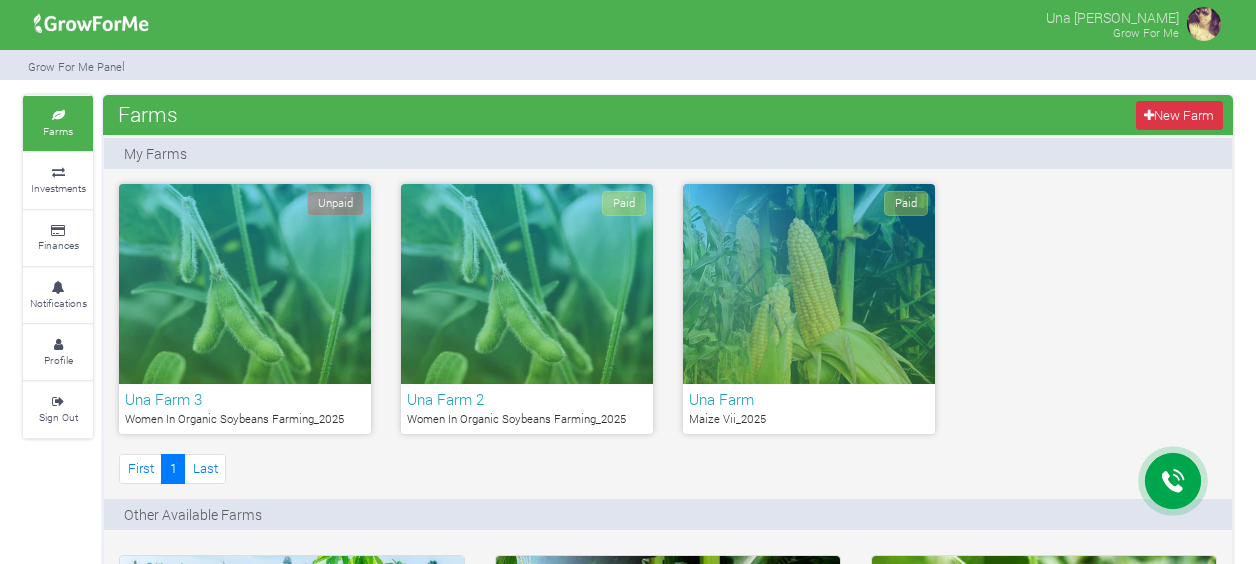 scroll, scrollTop: 0, scrollLeft: 0, axis: both 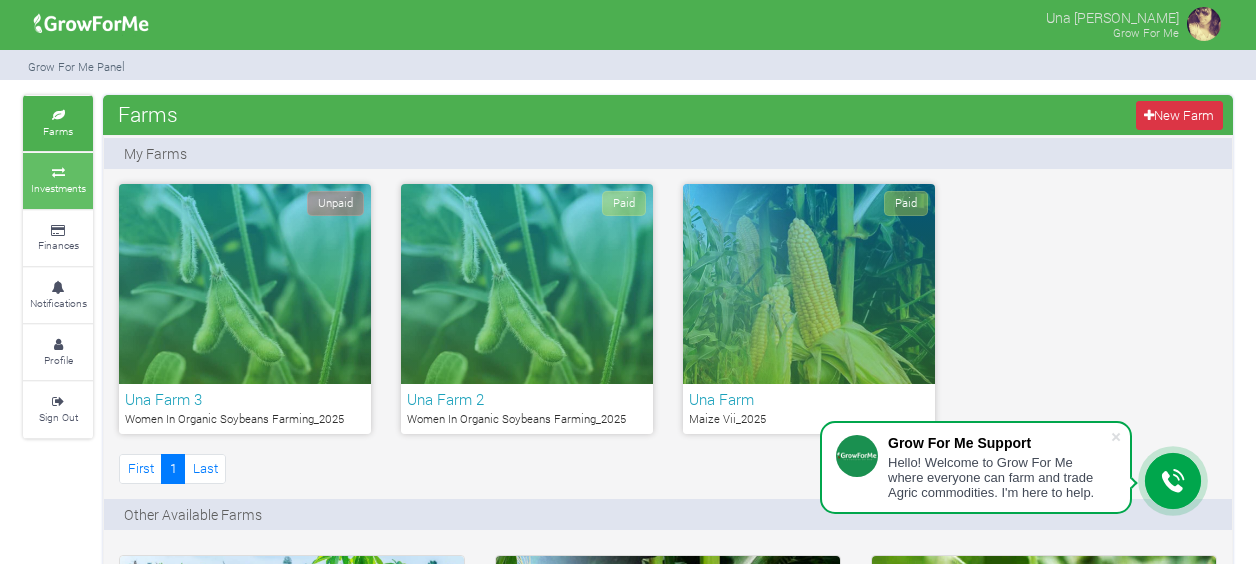 click on "Investments" at bounding box center [58, 180] 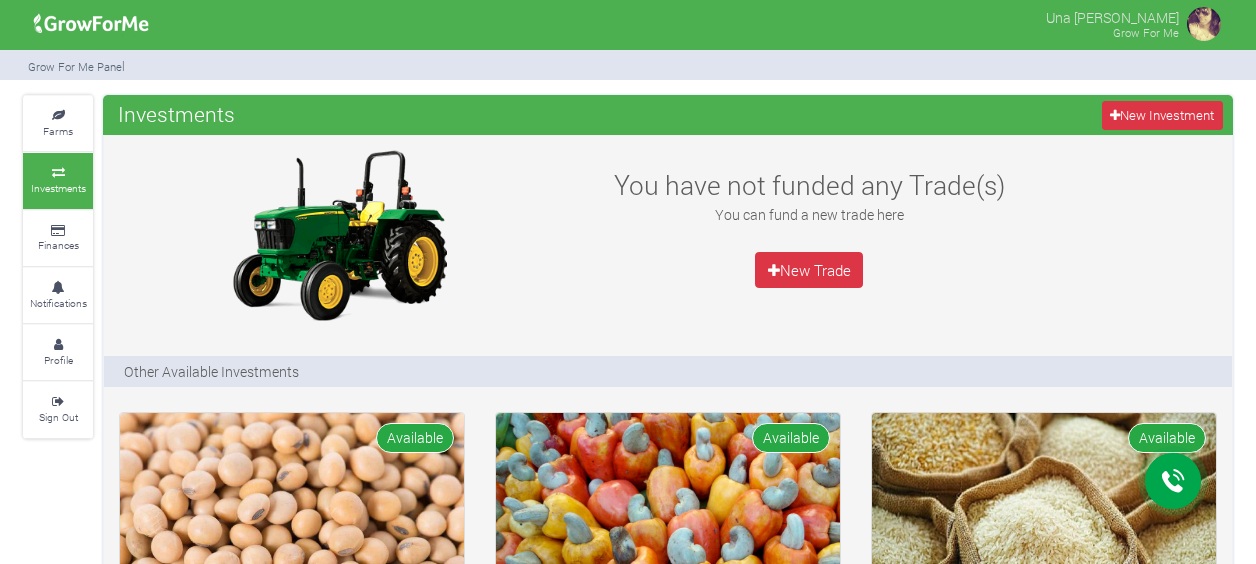 scroll, scrollTop: 0, scrollLeft: 0, axis: both 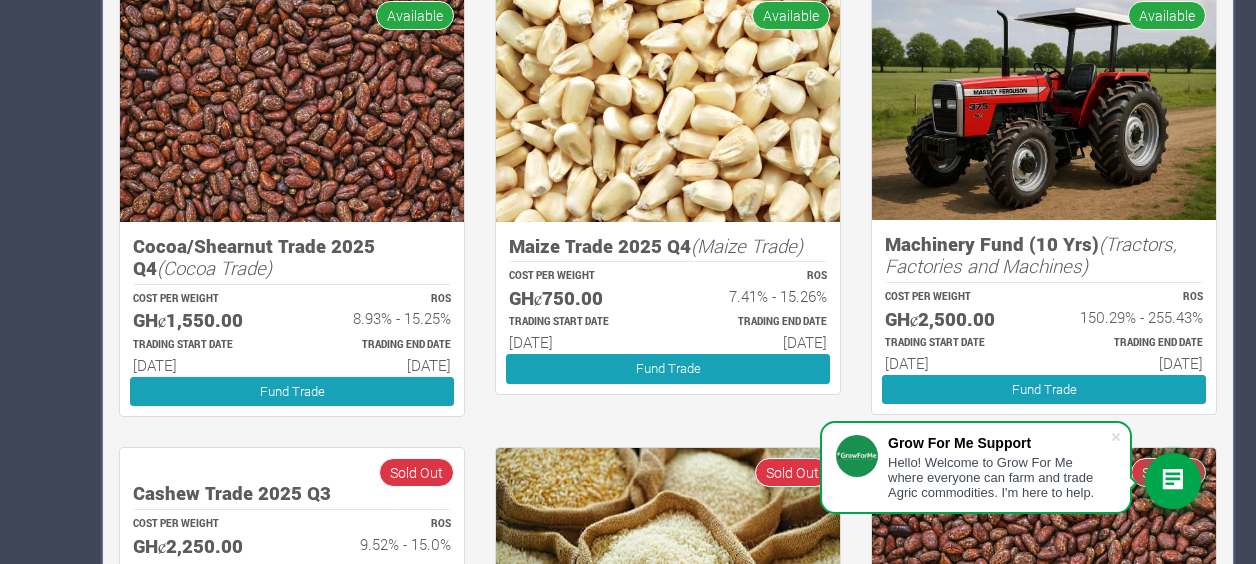click at bounding box center (292, 106) 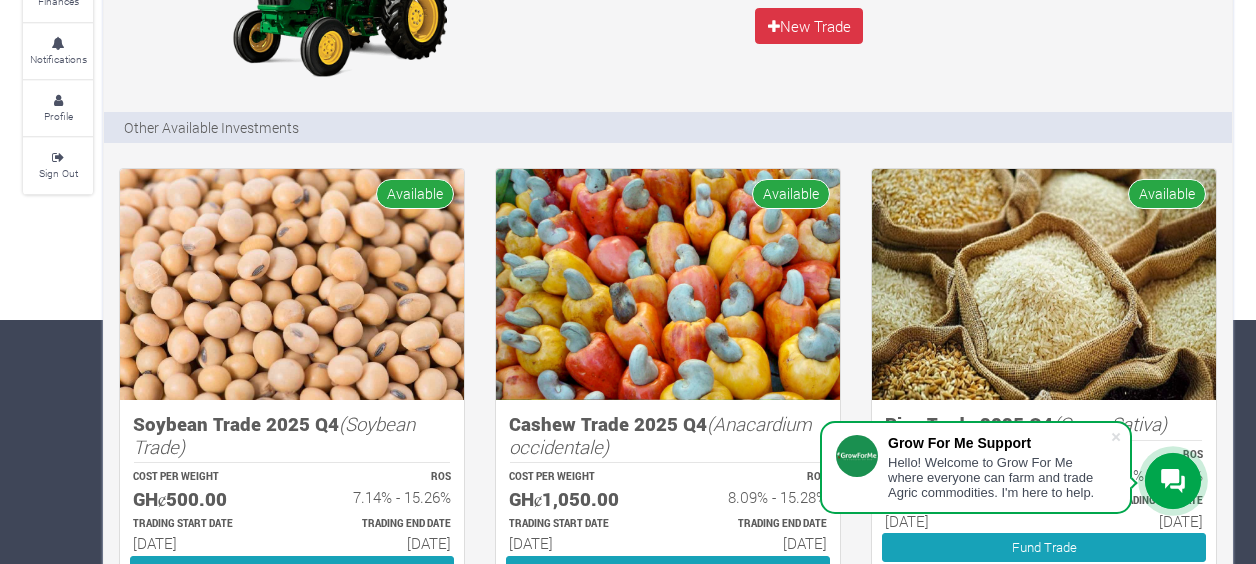 scroll, scrollTop: 1280, scrollLeft: 0, axis: vertical 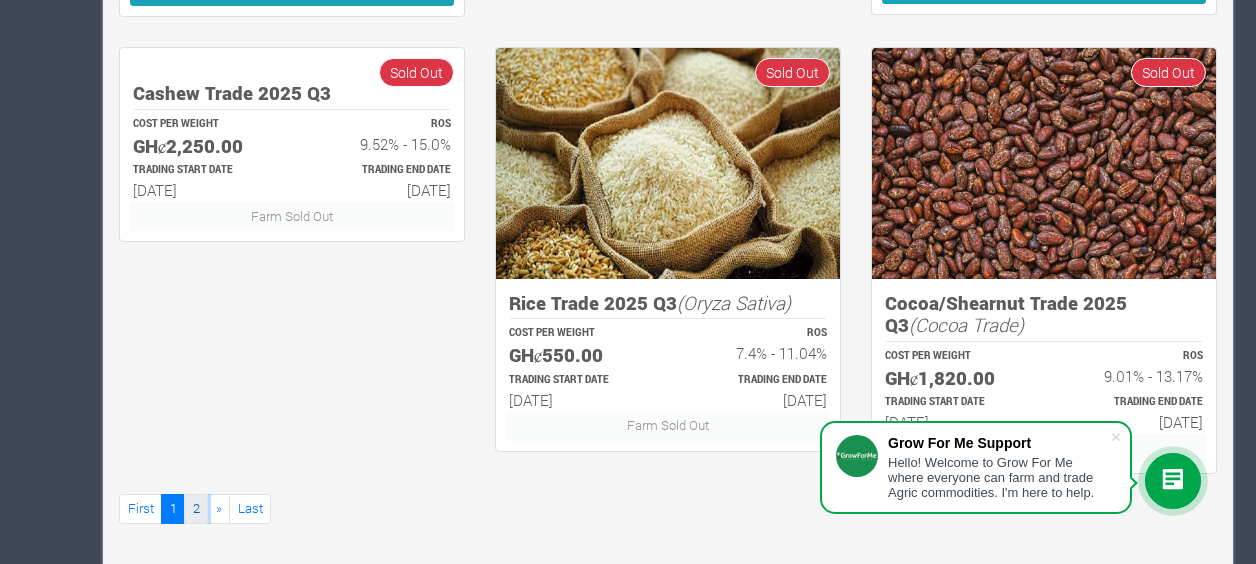 click on "2" at bounding box center [196, 508] 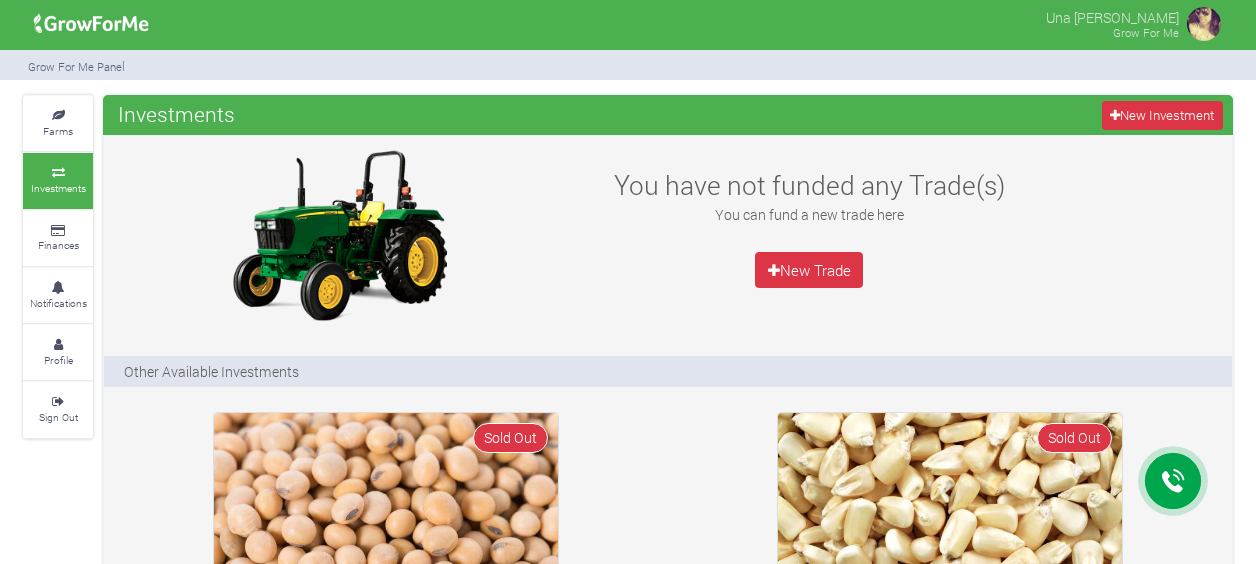 scroll, scrollTop: 0, scrollLeft: 0, axis: both 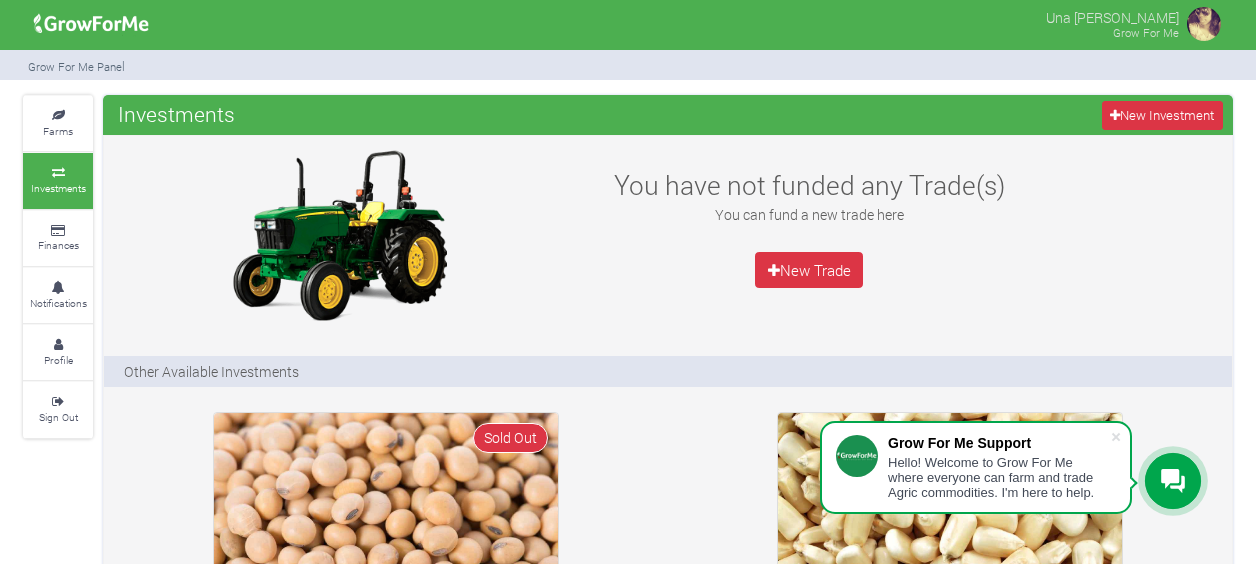 click on "You have not funded any Trade(s)
You can fund a new trade here
New Trade" at bounding box center (668, 235) 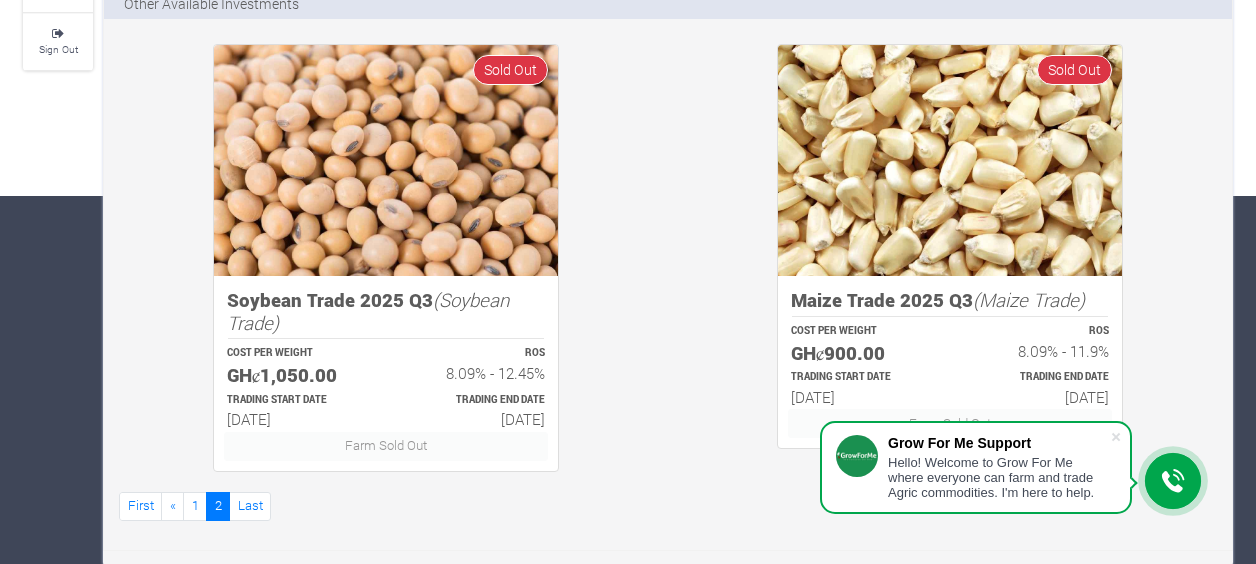scroll, scrollTop: 0, scrollLeft: 0, axis: both 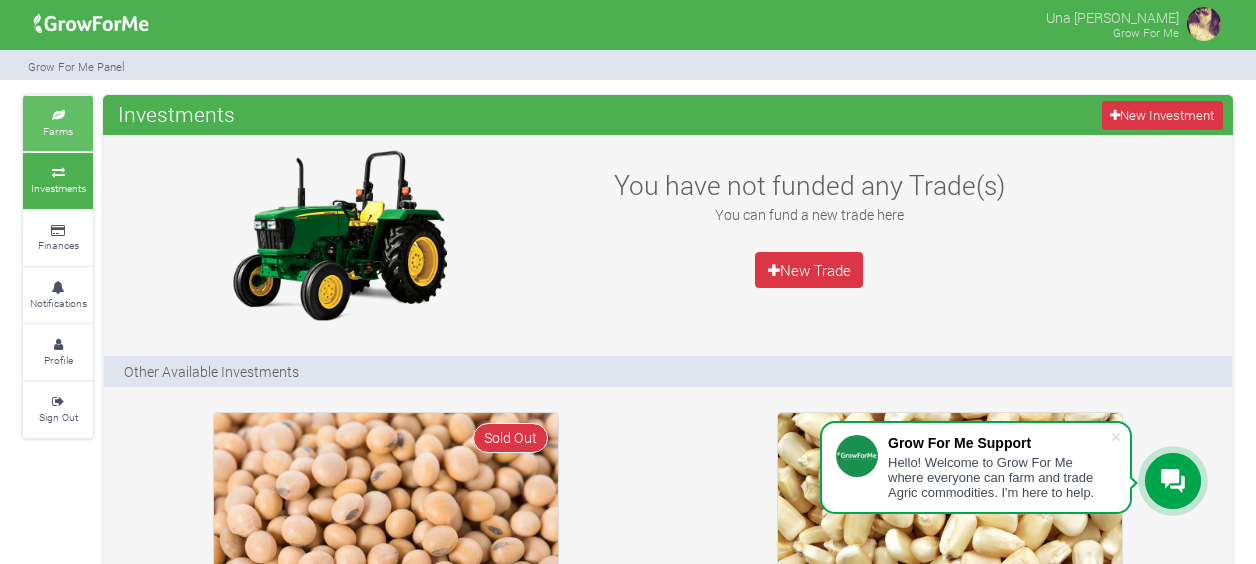 click on "Farms" at bounding box center [58, 123] 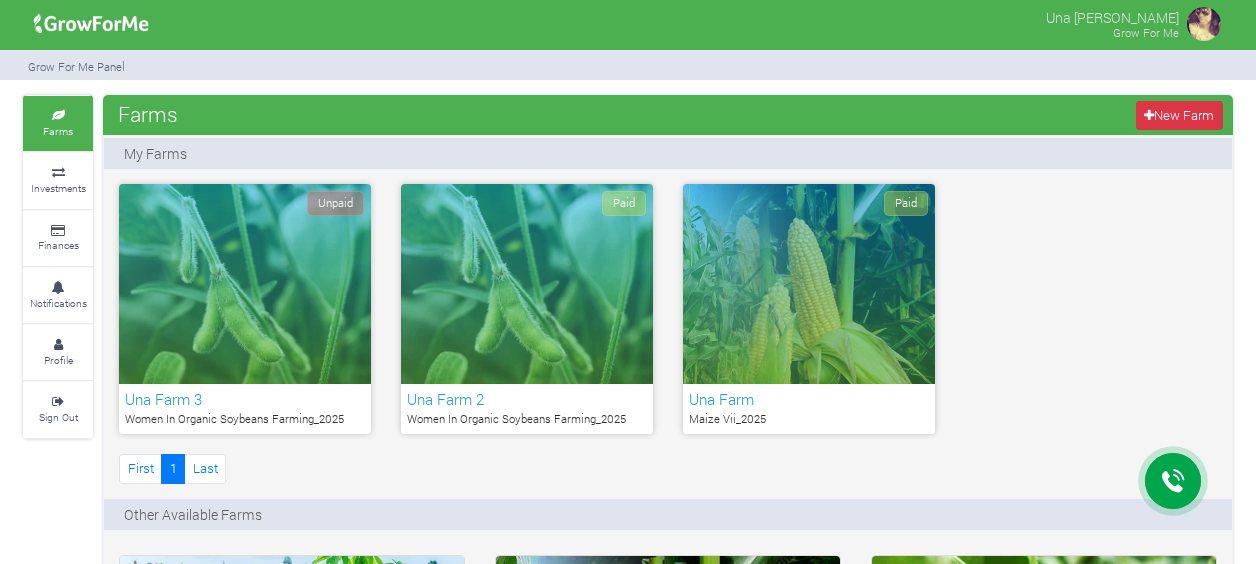 scroll, scrollTop: 0, scrollLeft: 0, axis: both 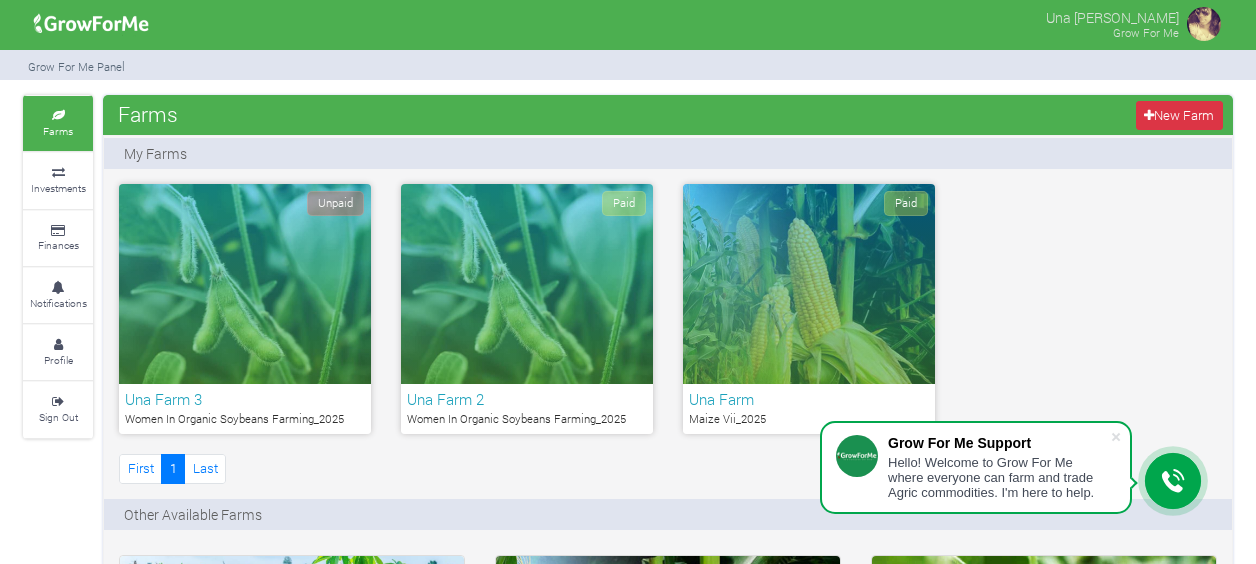click on "Paid" at bounding box center [809, 284] 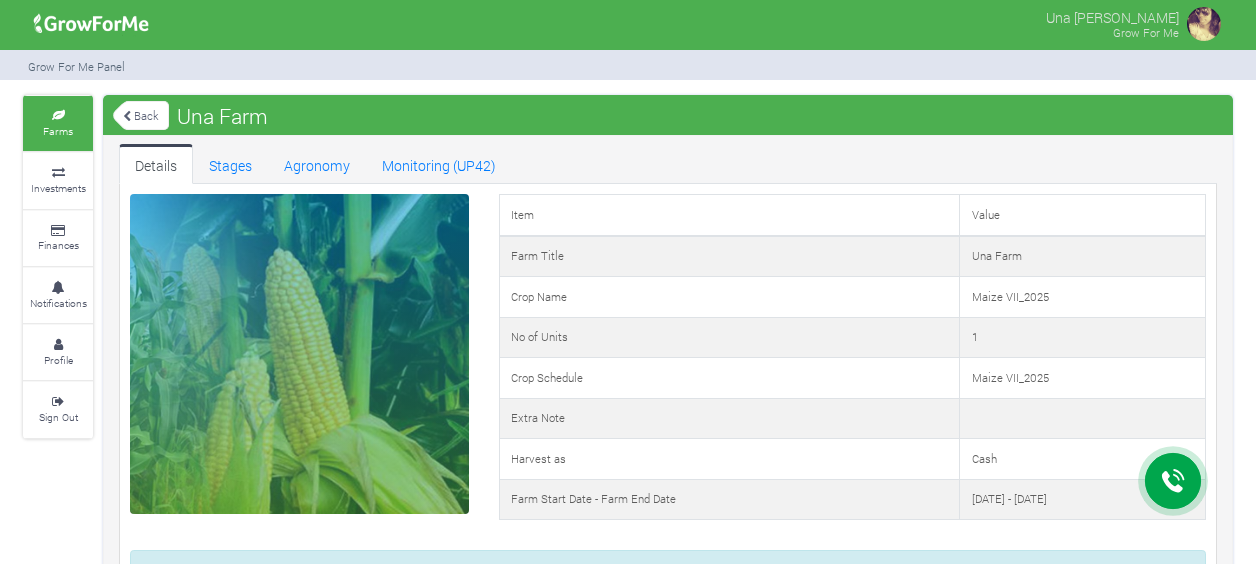 scroll, scrollTop: 0, scrollLeft: 0, axis: both 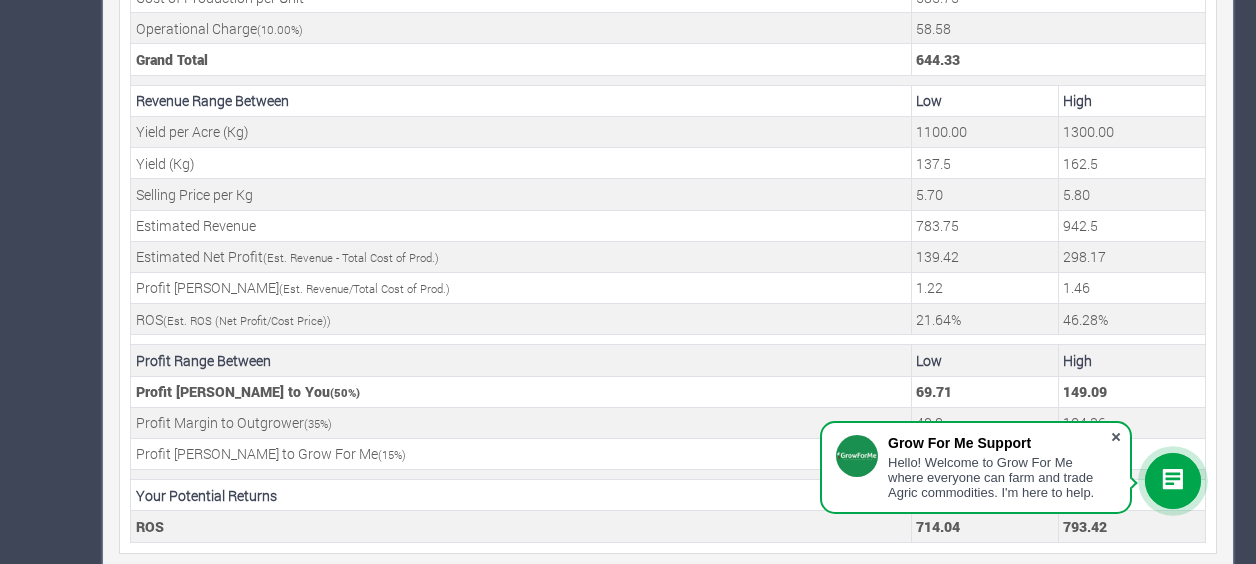 click at bounding box center (1116, 437) 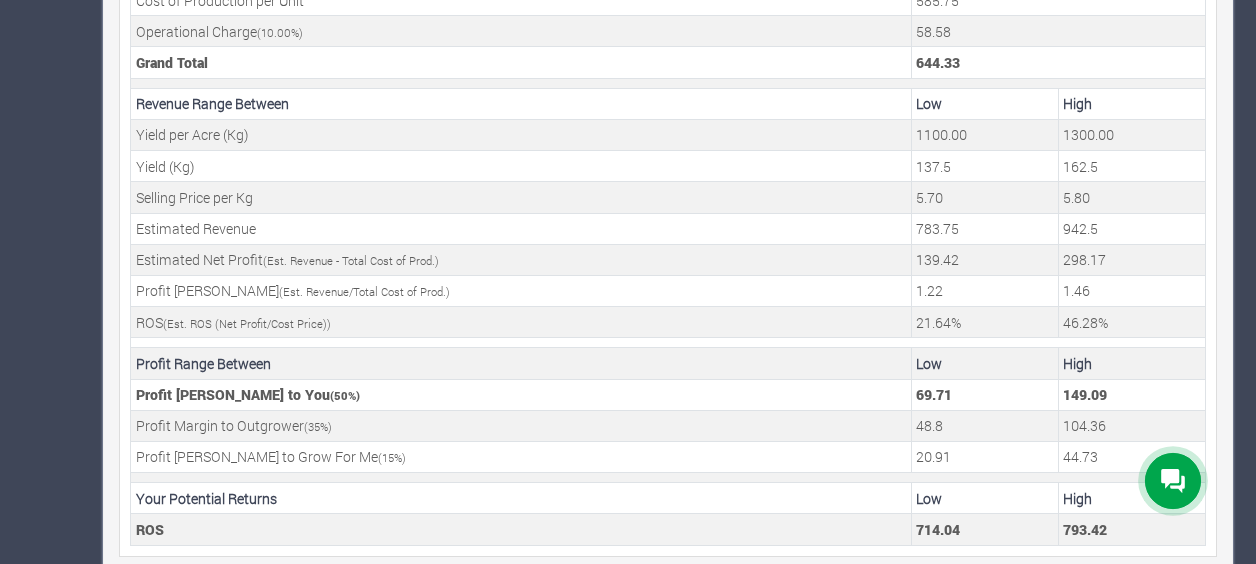 scroll, scrollTop: 874, scrollLeft: 0, axis: vertical 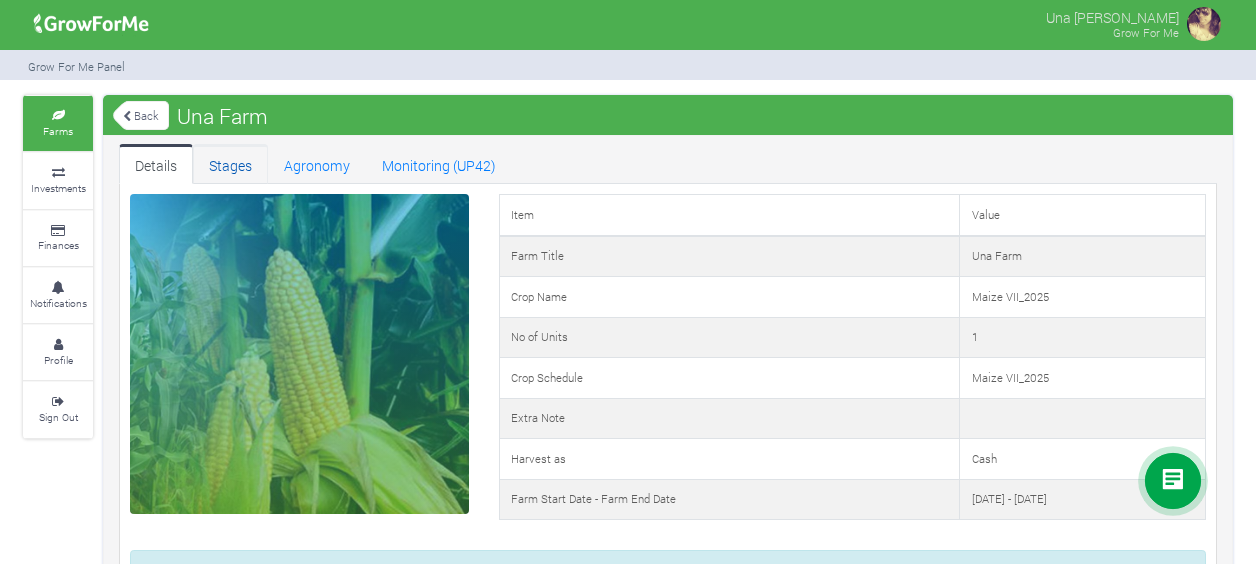click on "Stages" at bounding box center (230, 164) 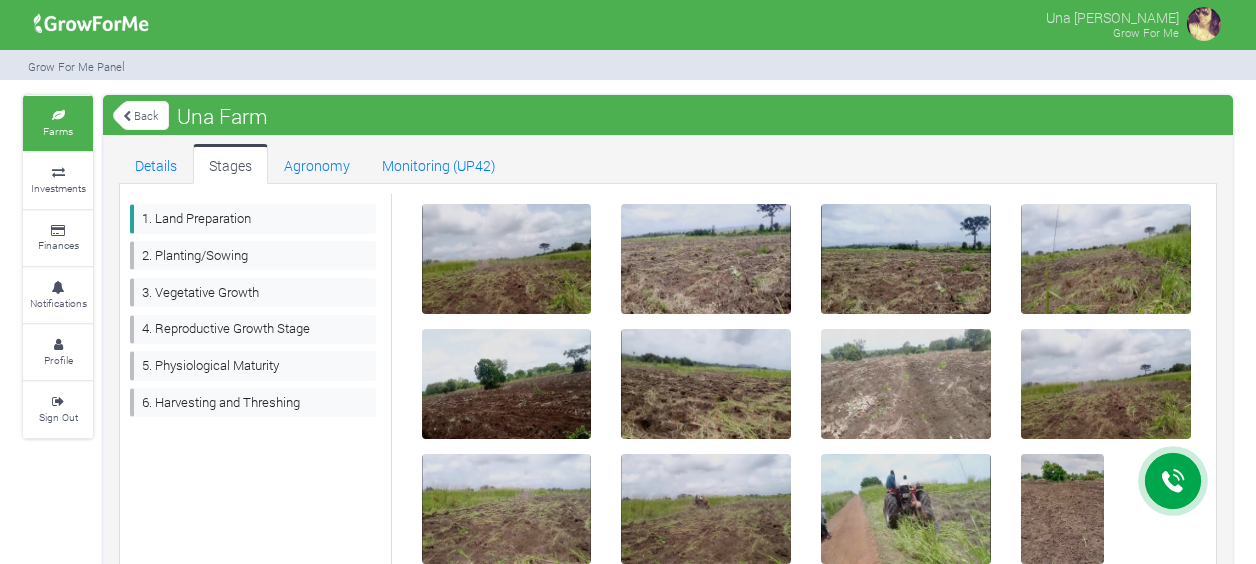scroll, scrollTop: 0, scrollLeft: 0, axis: both 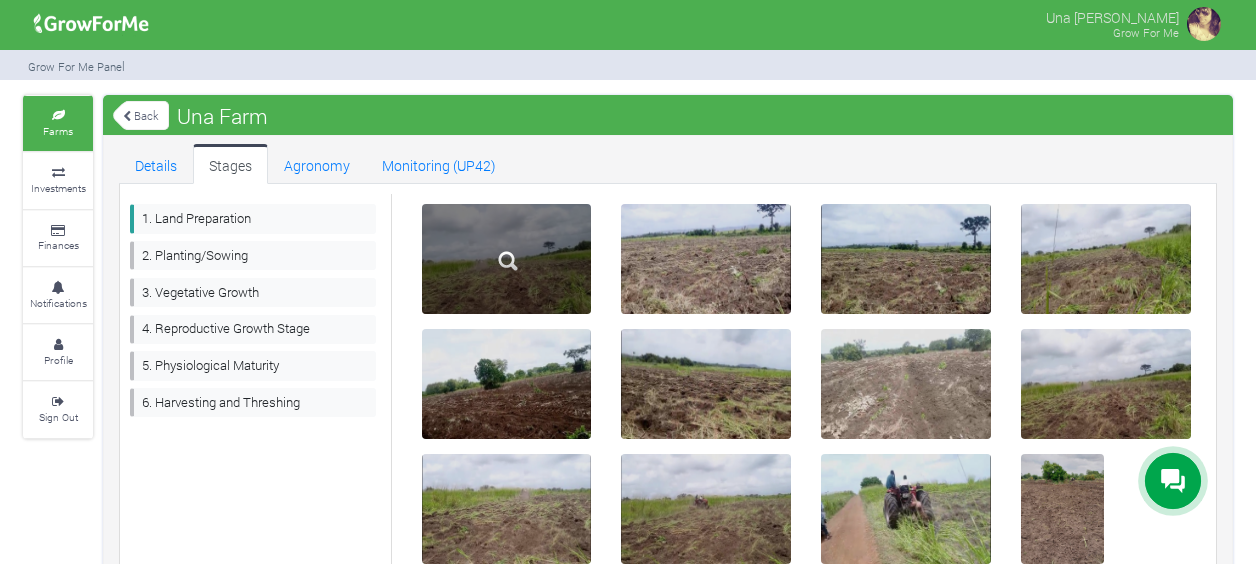click at bounding box center (508, 261) 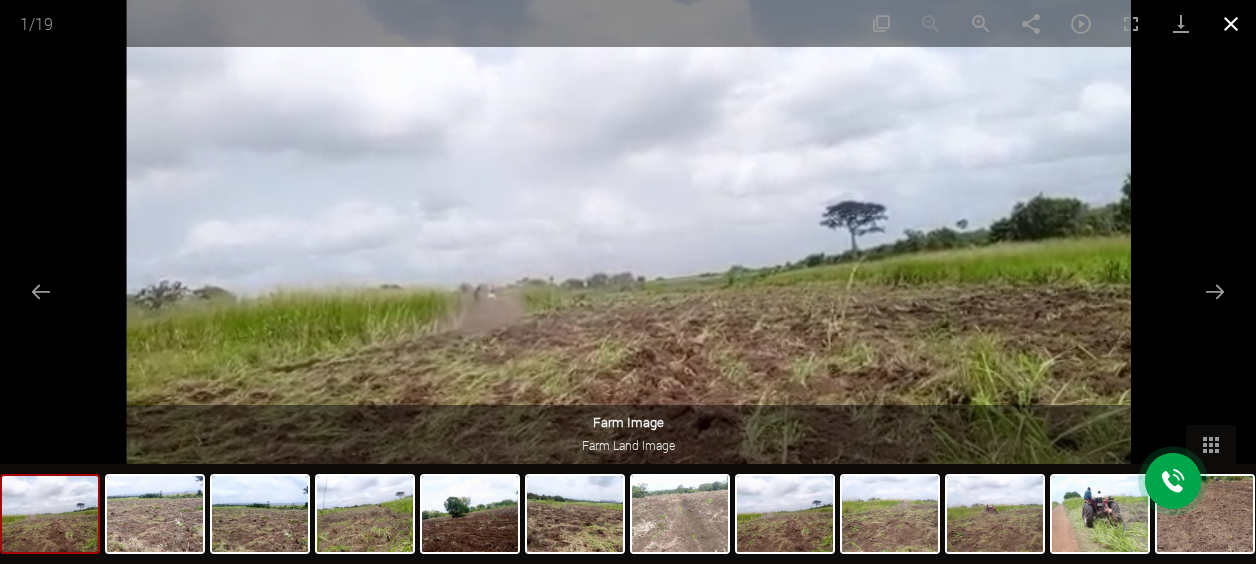 click at bounding box center [1231, 23] 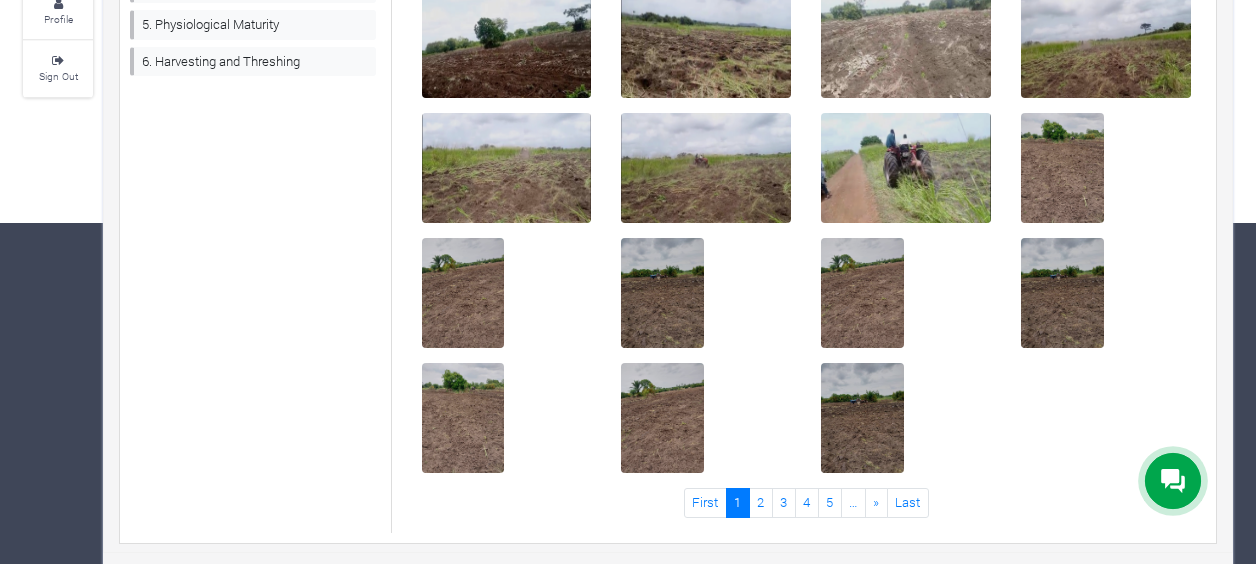 scroll, scrollTop: 342, scrollLeft: 0, axis: vertical 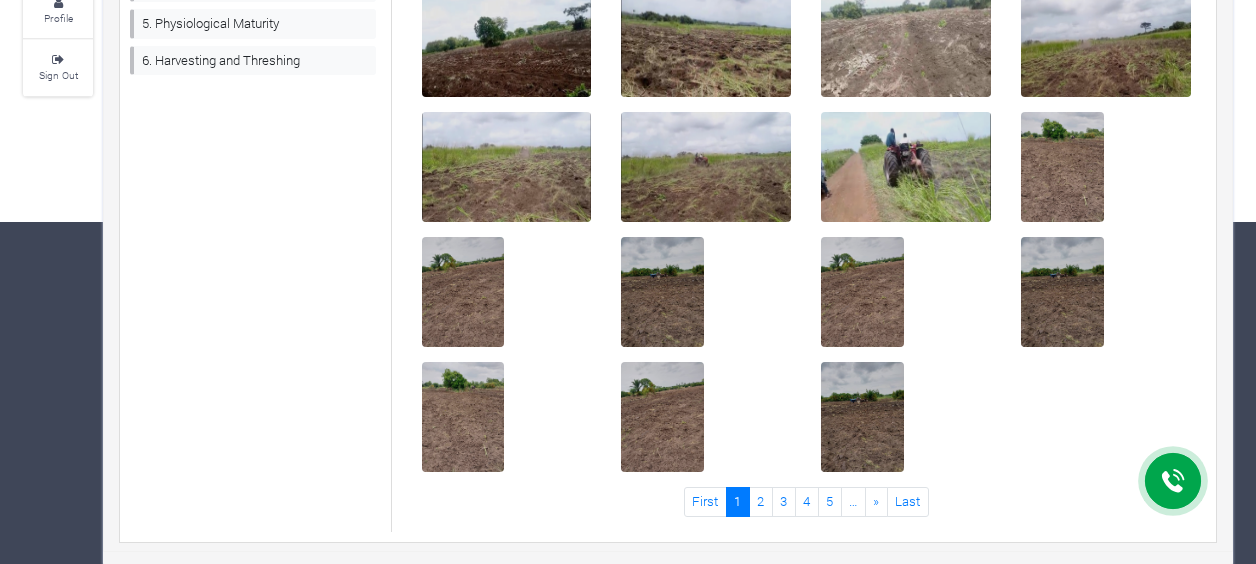 click at bounding box center [807, 174] 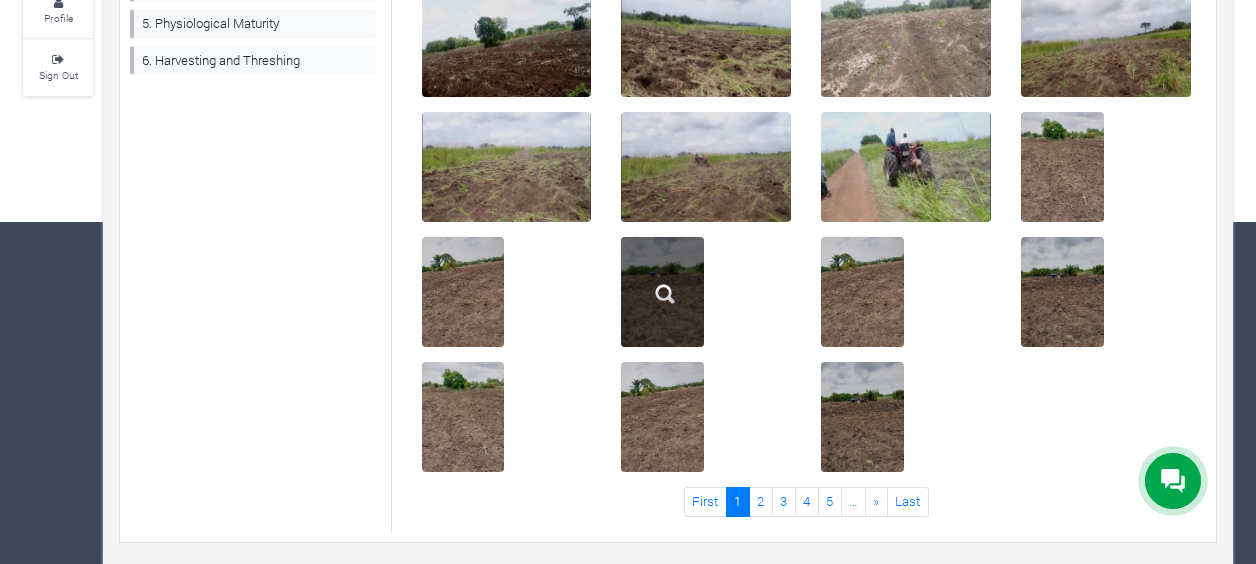 click at bounding box center (665, 294) 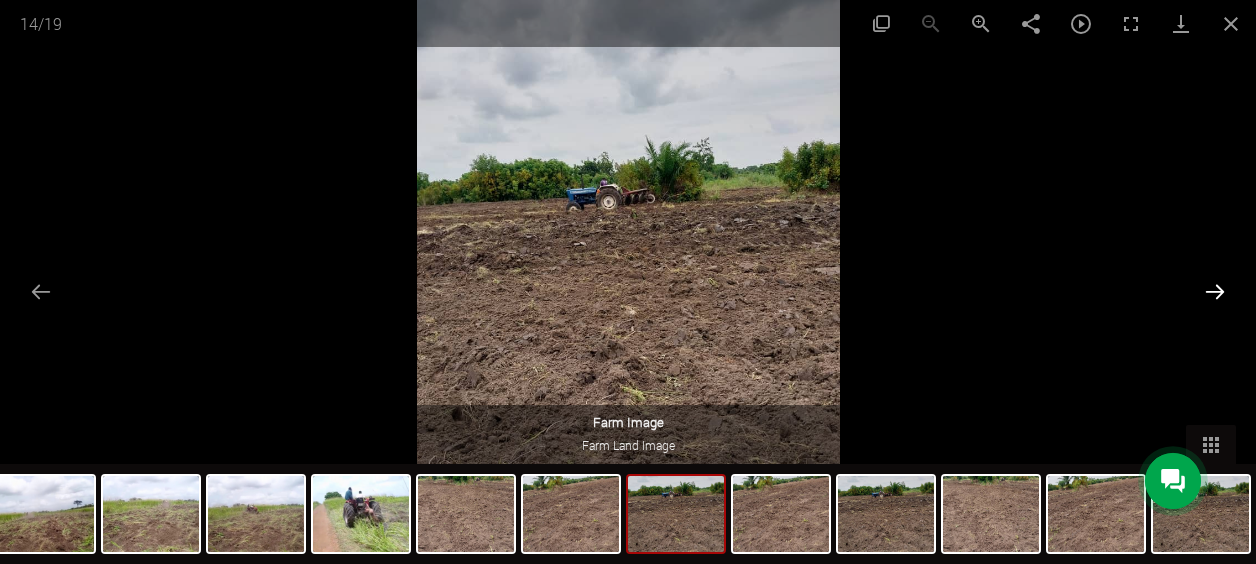 click at bounding box center (1215, 291) 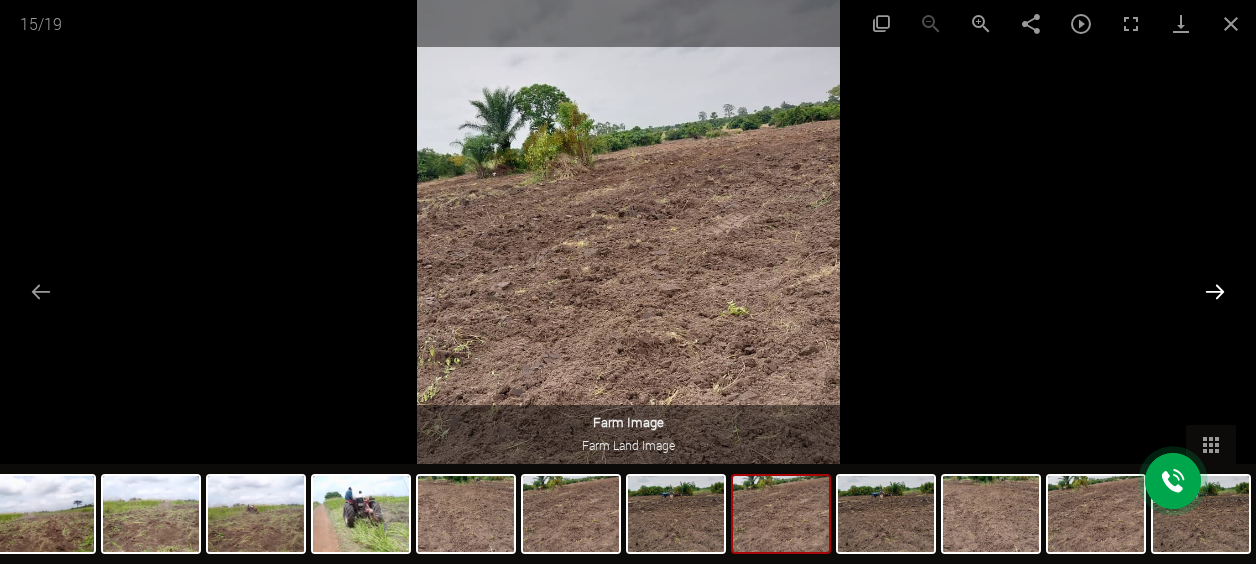 click at bounding box center [1215, 291] 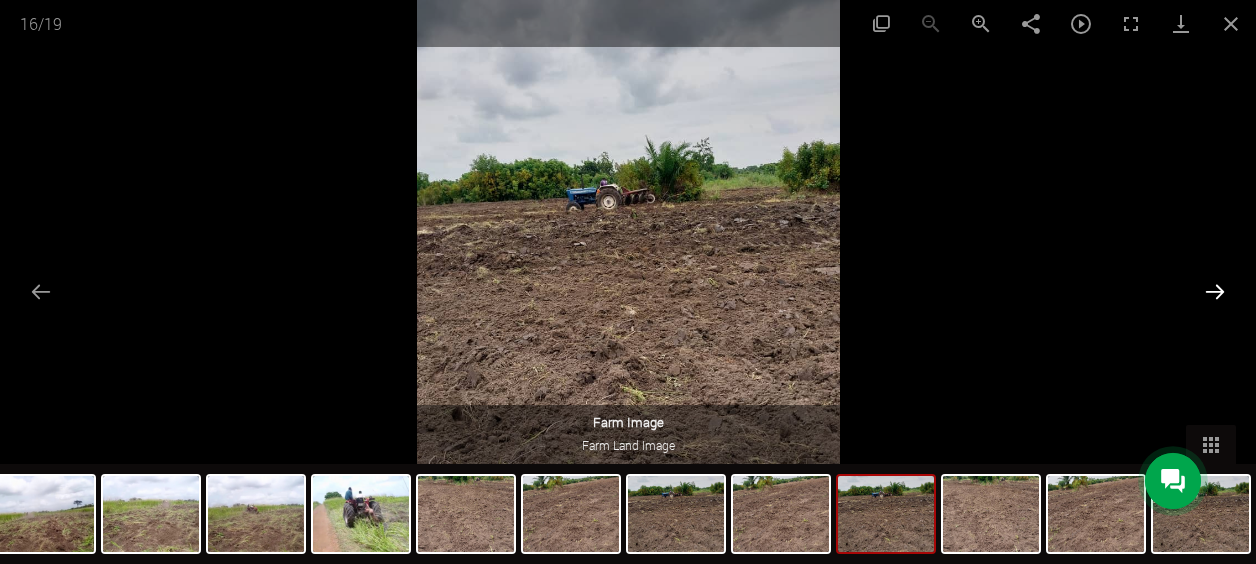 click at bounding box center (1215, 291) 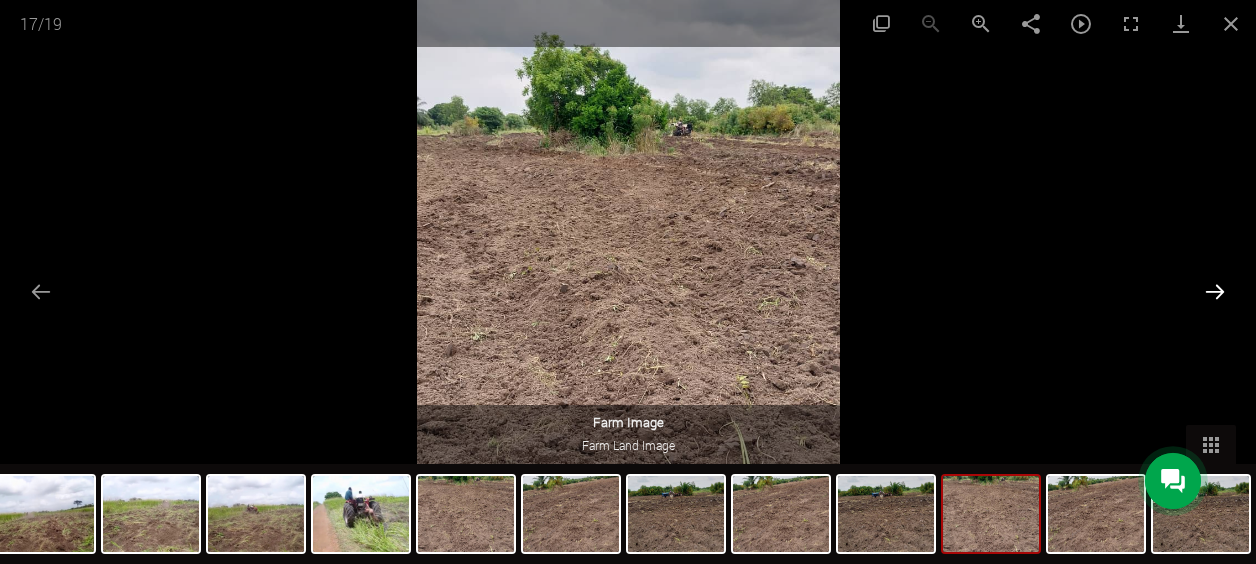 click at bounding box center [1215, 291] 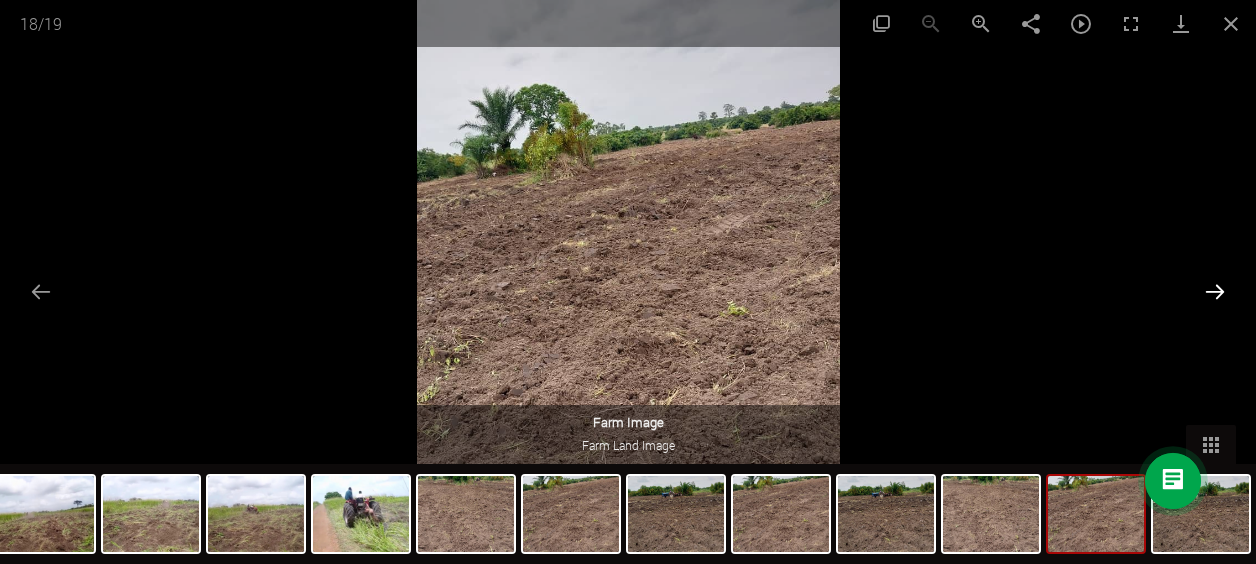 click at bounding box center (1215, 291) 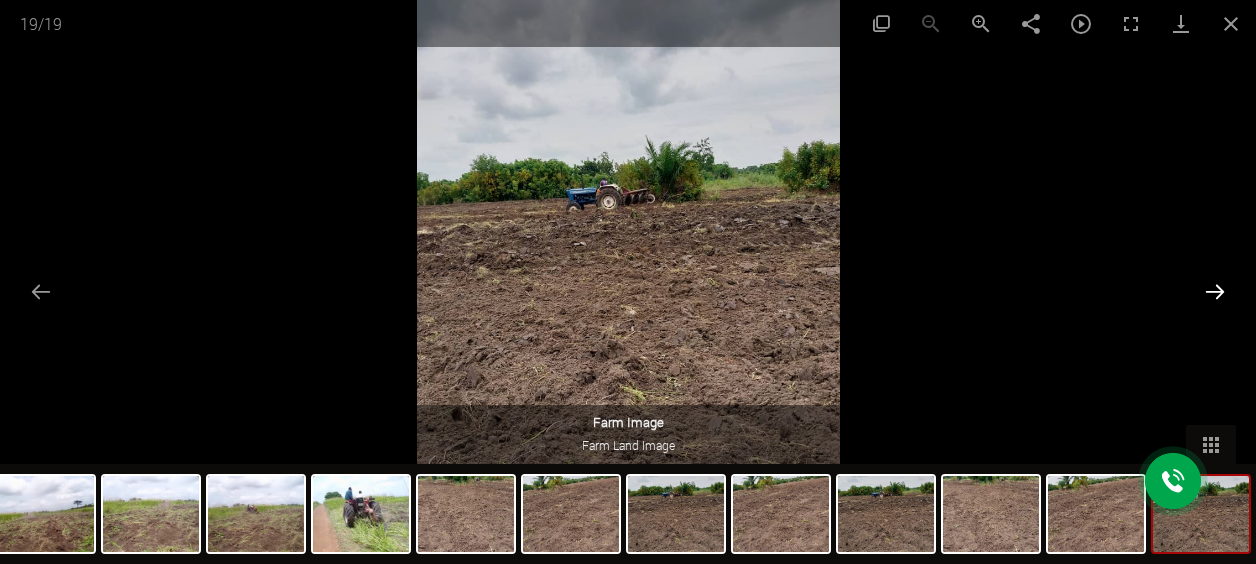 click at bounding box center [1215, 291] 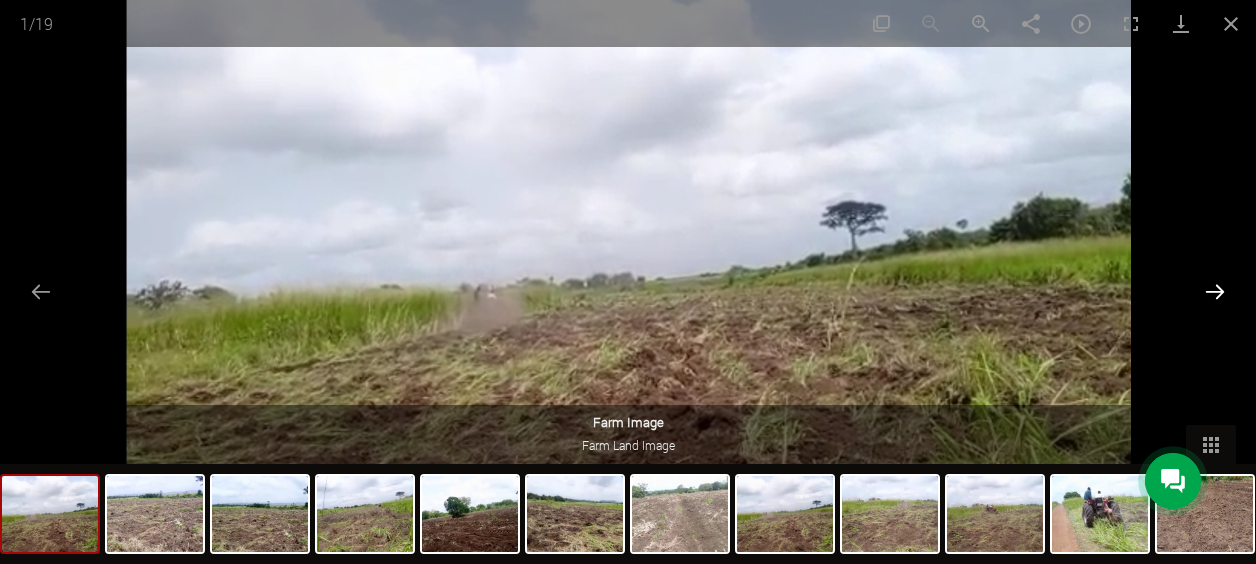 click at bounding box center [1215, 291] 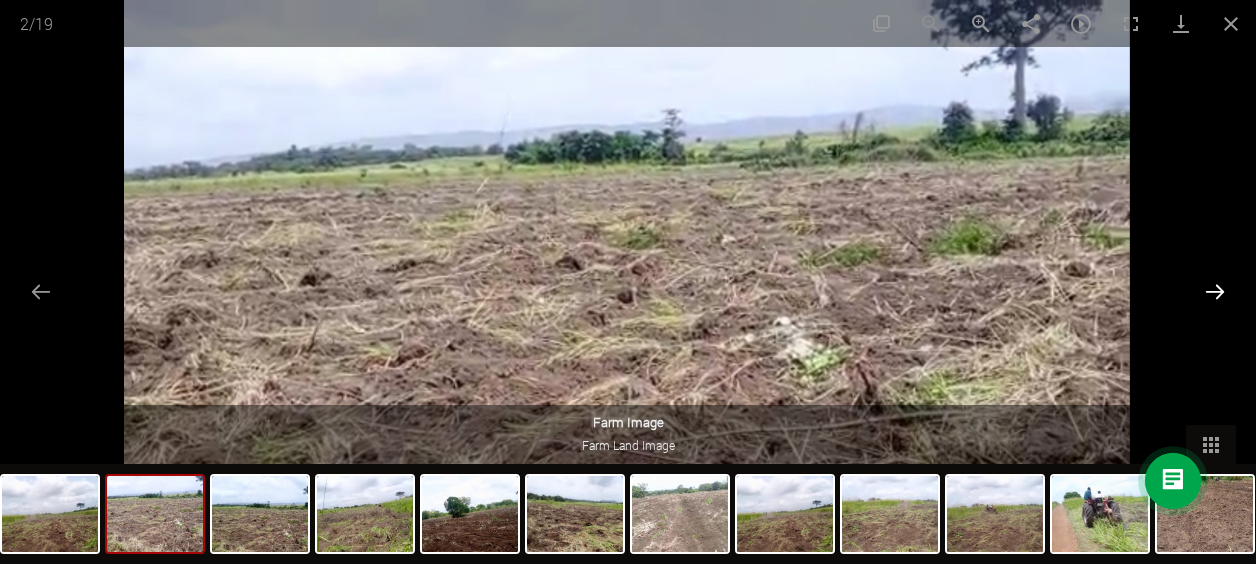 click at bounding box center [1215, 291] 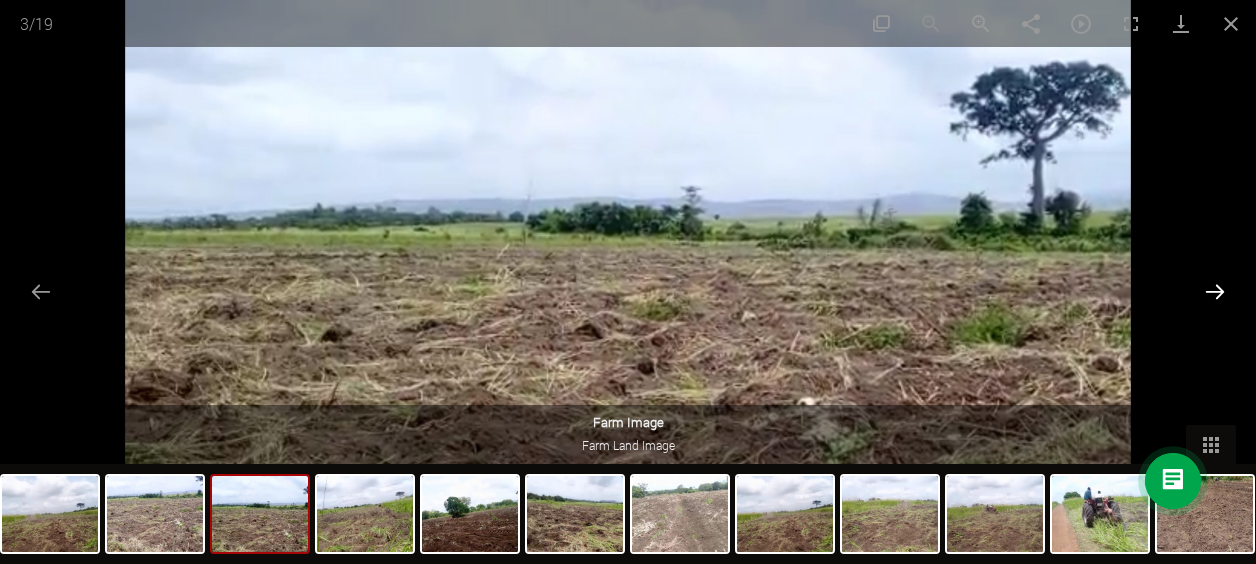 click at bounding box center [1215, 291] 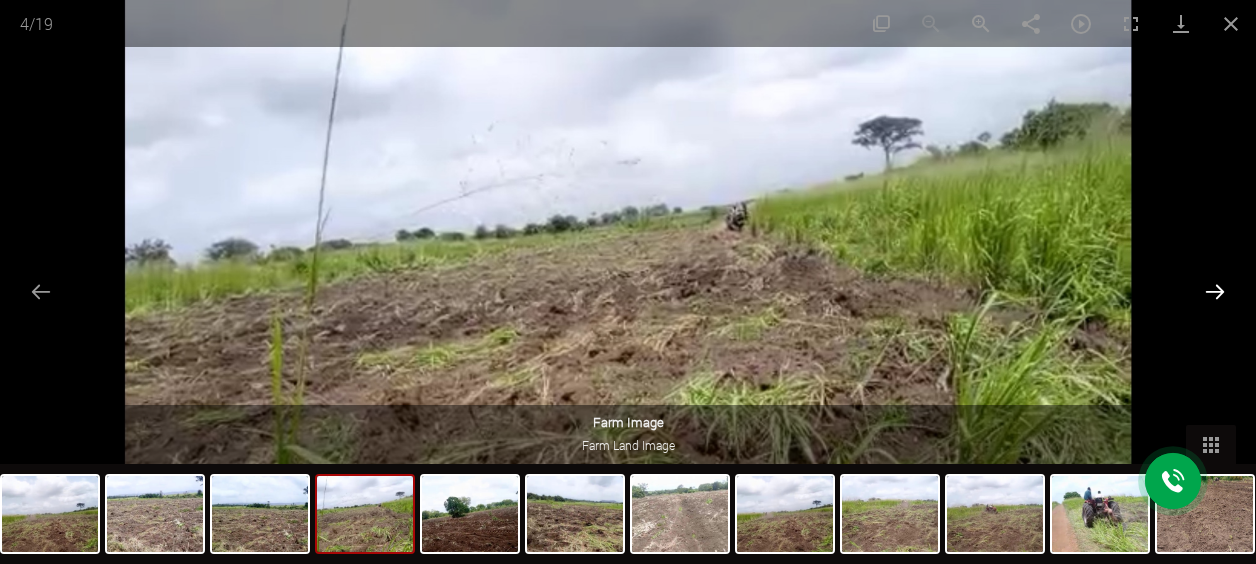 click at bounding box center [1215, 291] 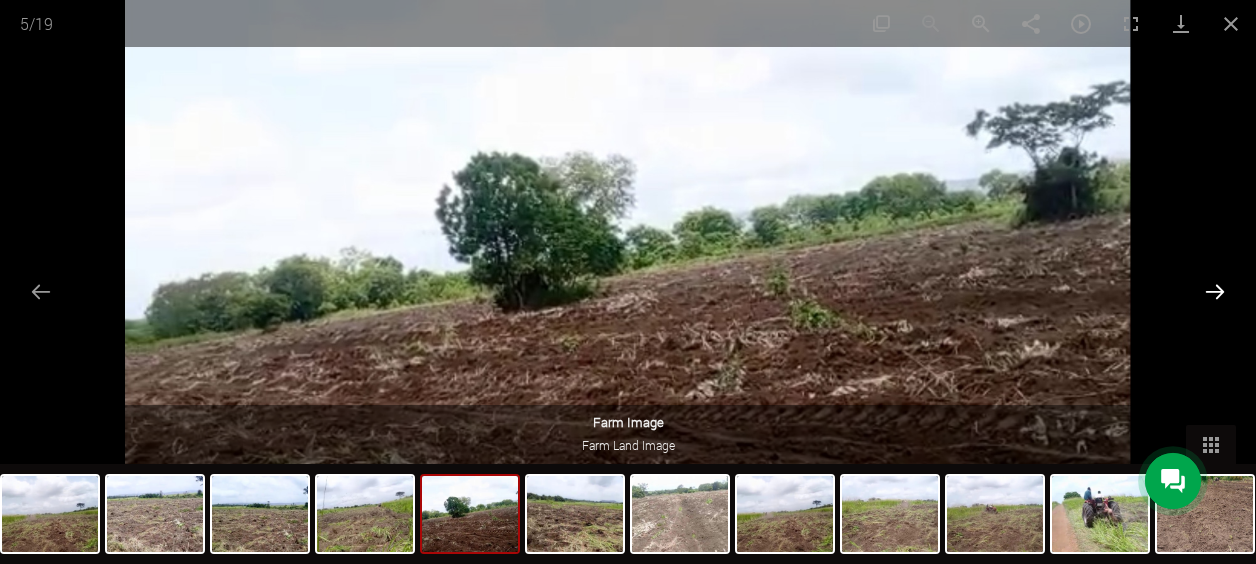 click at bounding box center [1215, 291] 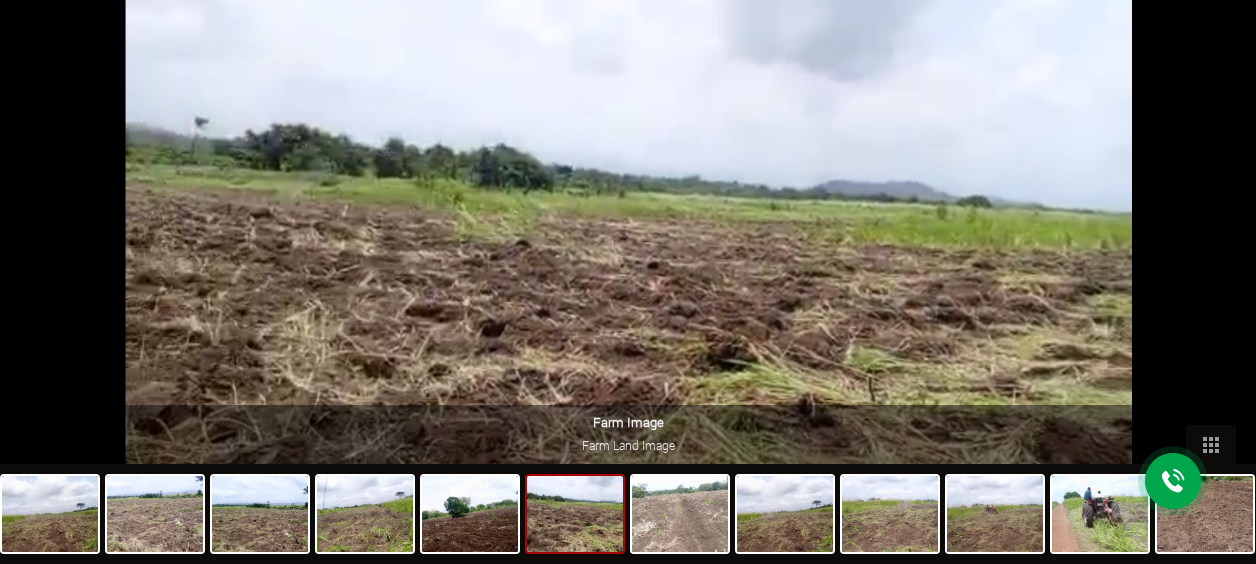 click at bounding box center [1225, 291] 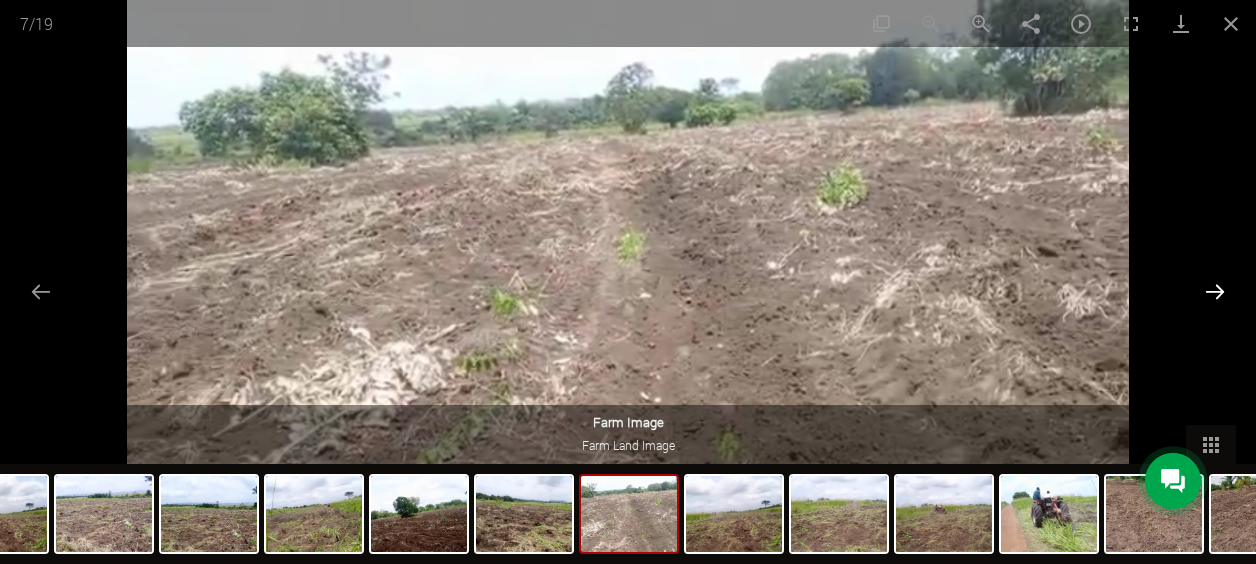 click at bounding box center [1215, 291] 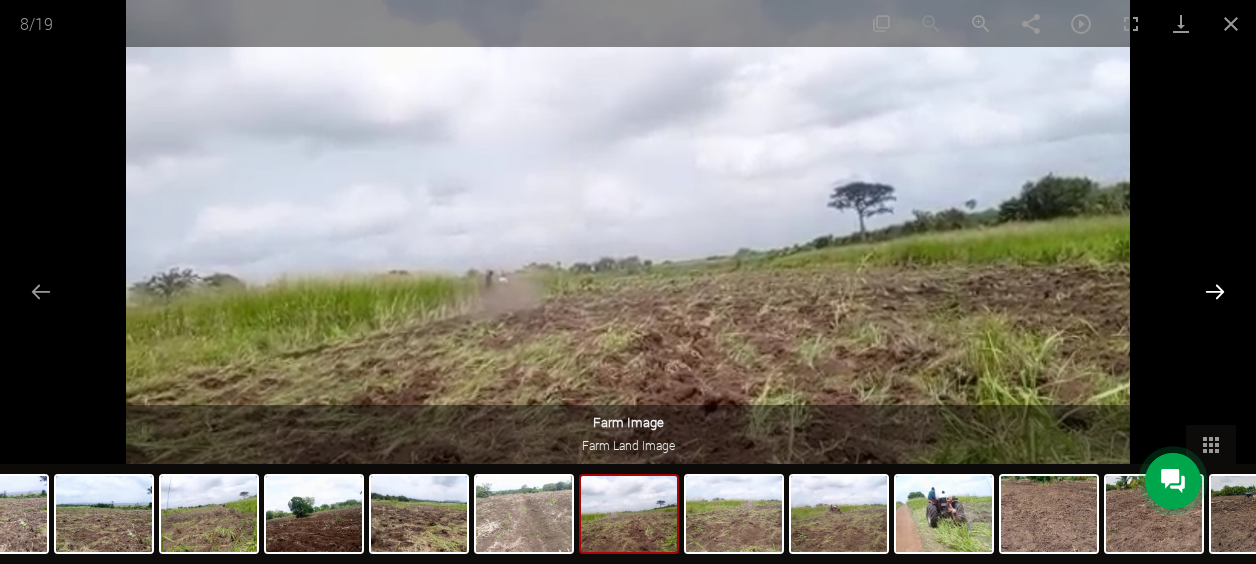 click at bounding box center [1215, 291] 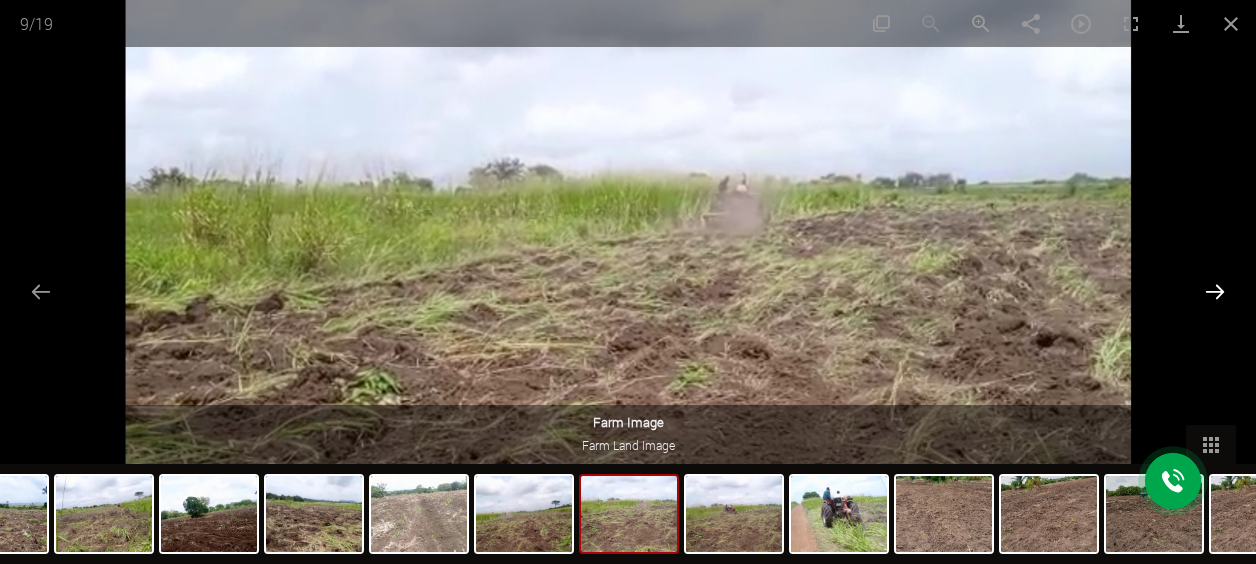 click at bounding box center [1215, 291] 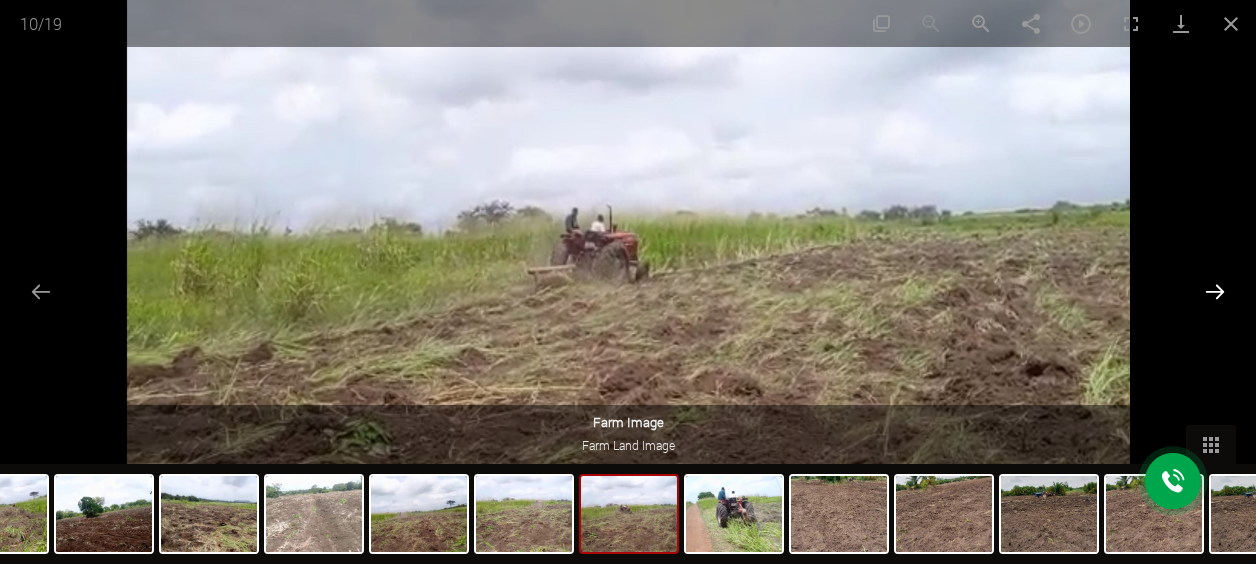click at bounding box center [1215, 291] 